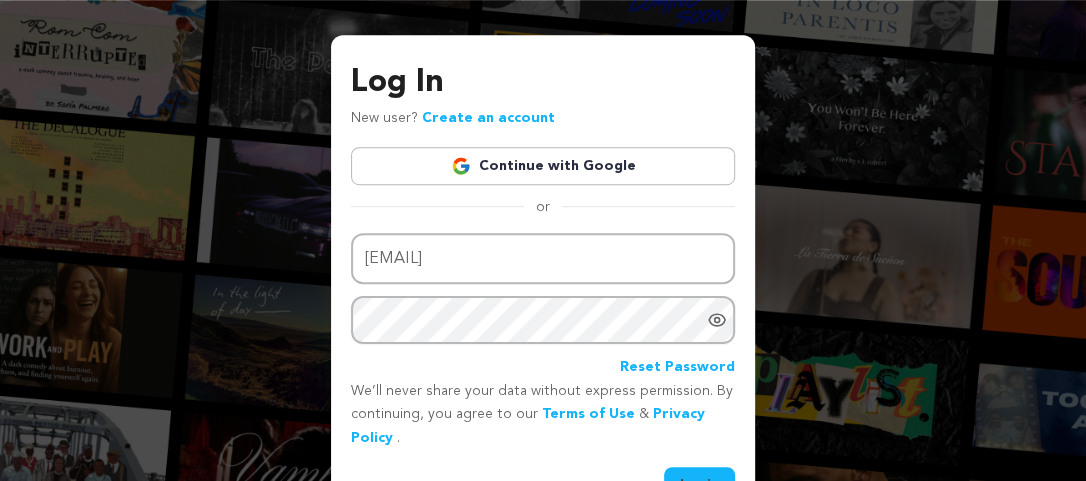 scroll, scrollTop: 102, scrollLeft: 0, axis: vertical 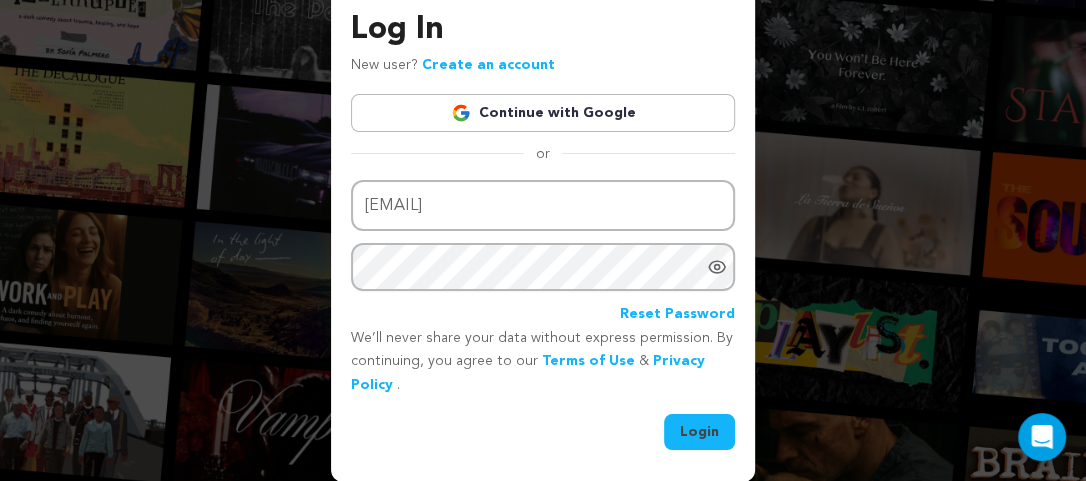 click on "Login" at bounding box center [699, 432] 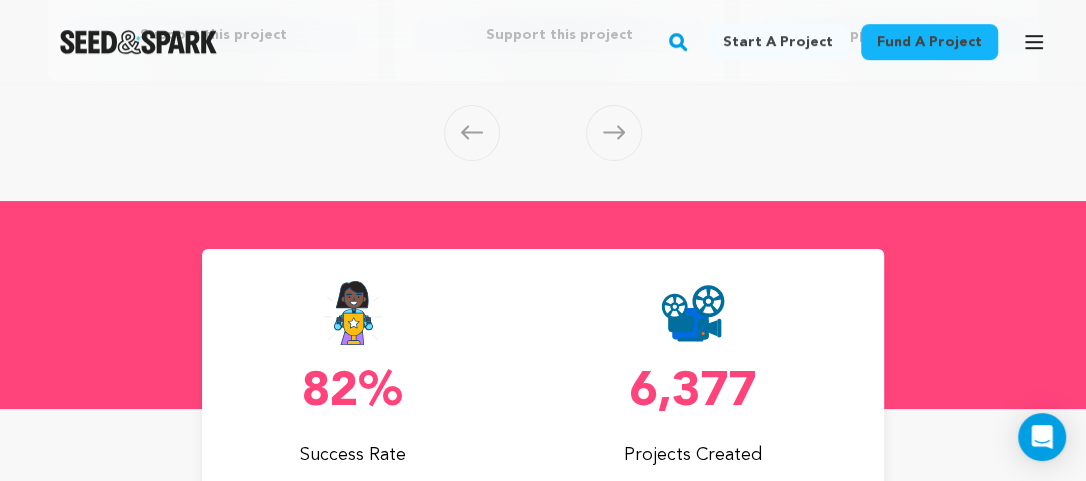 scroll, scrollTop: 527, scrollLeft: 0, axis: vertical 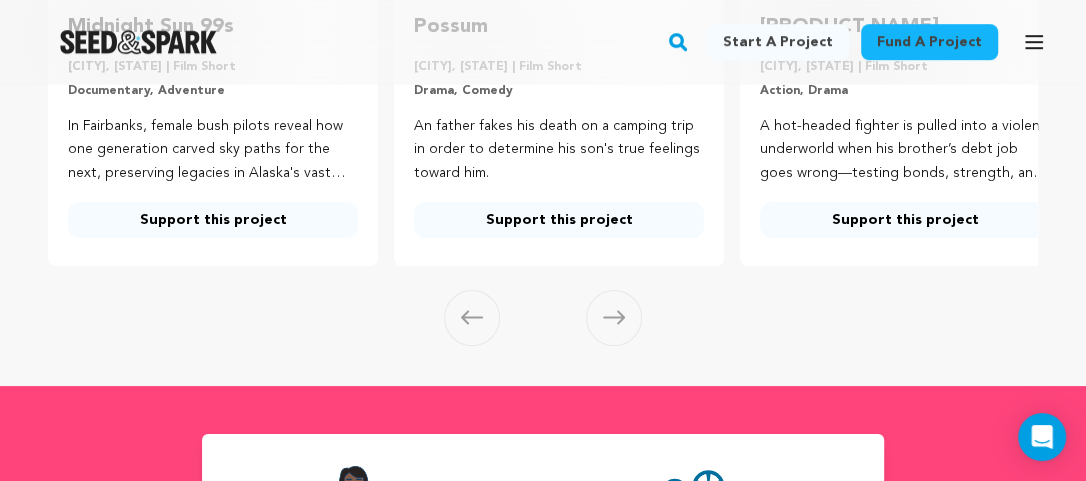 click at bounding box center [614, 318] 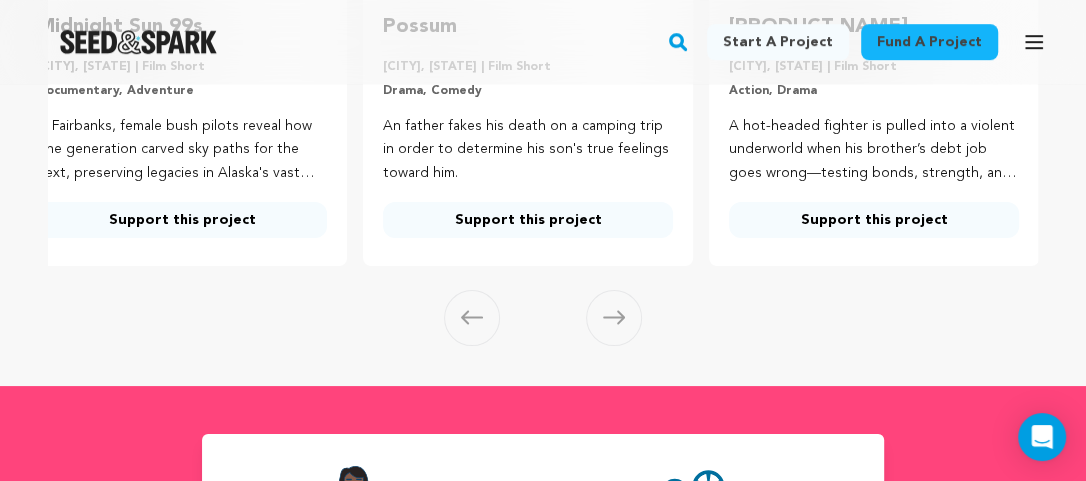 scroll, scrollTop: 0, scrollLeft: 32, axis: horizontal 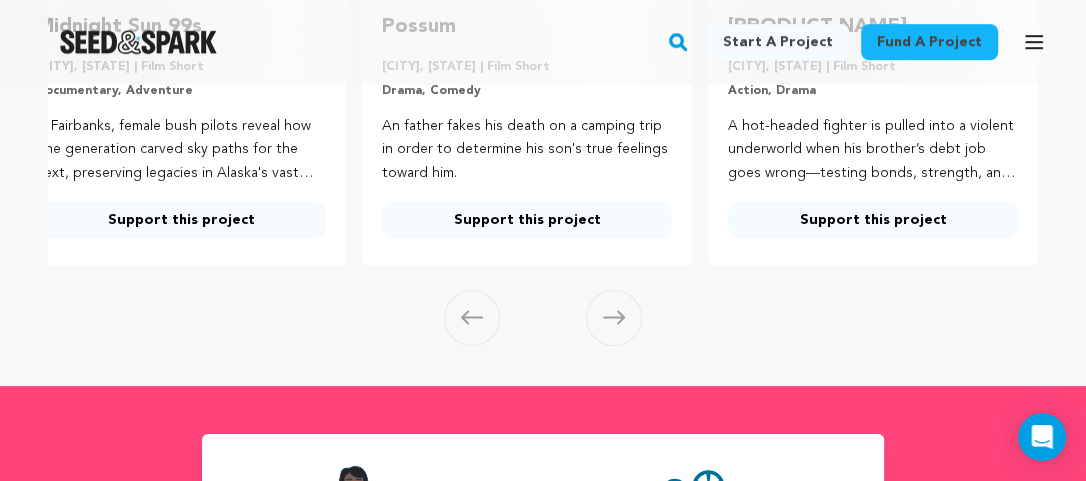 click 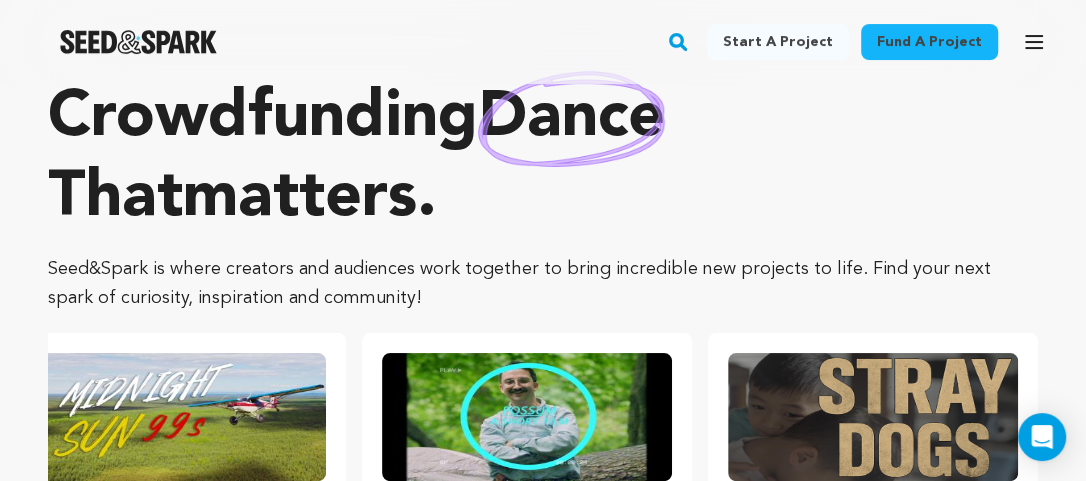 scroll, scrollTop: 0, scrollLeft: 0, axis: both 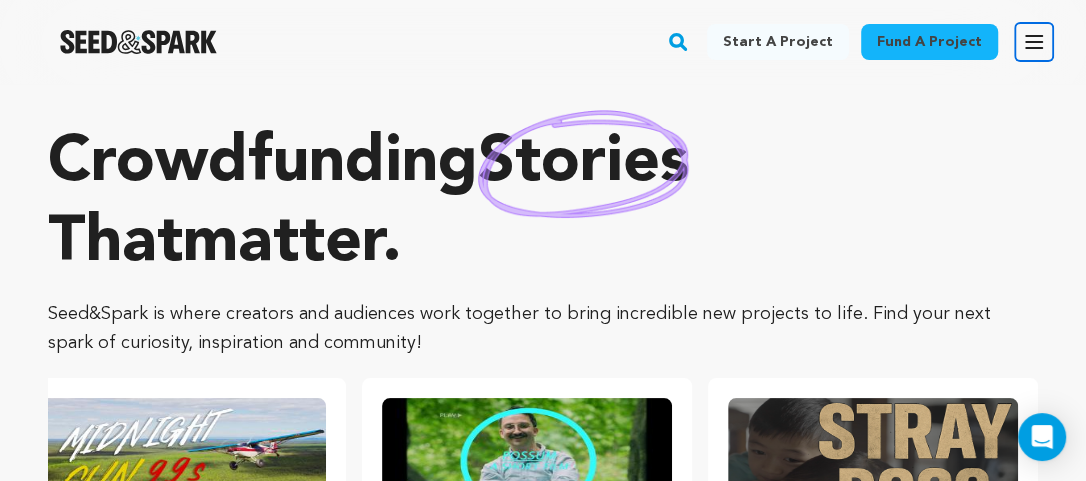 click 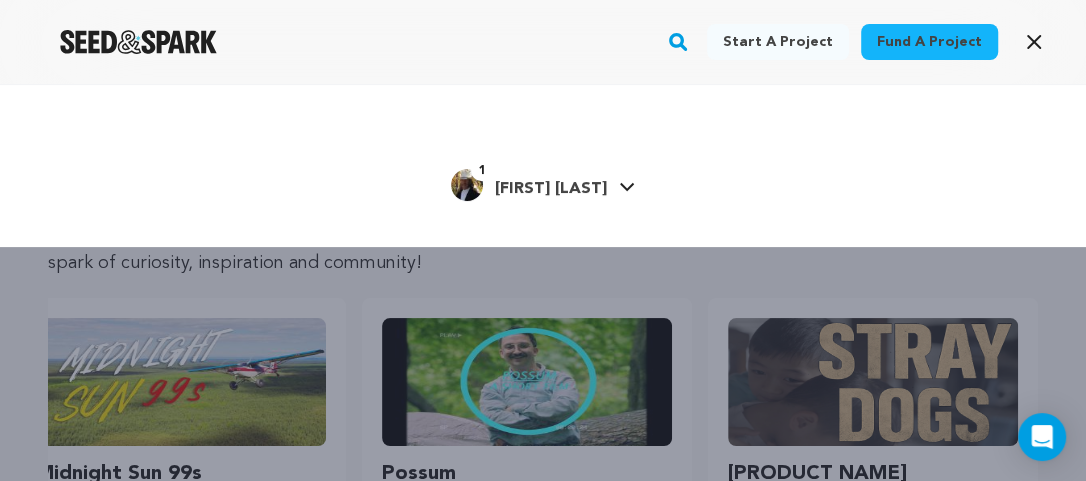 click 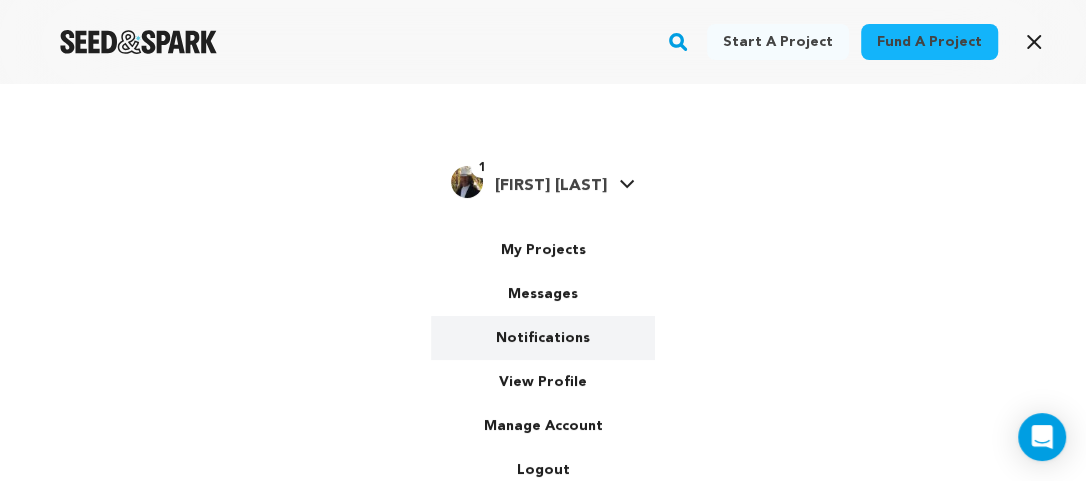 scroll, scrollTop: 4, scrollLeft: 0, axis: vertical 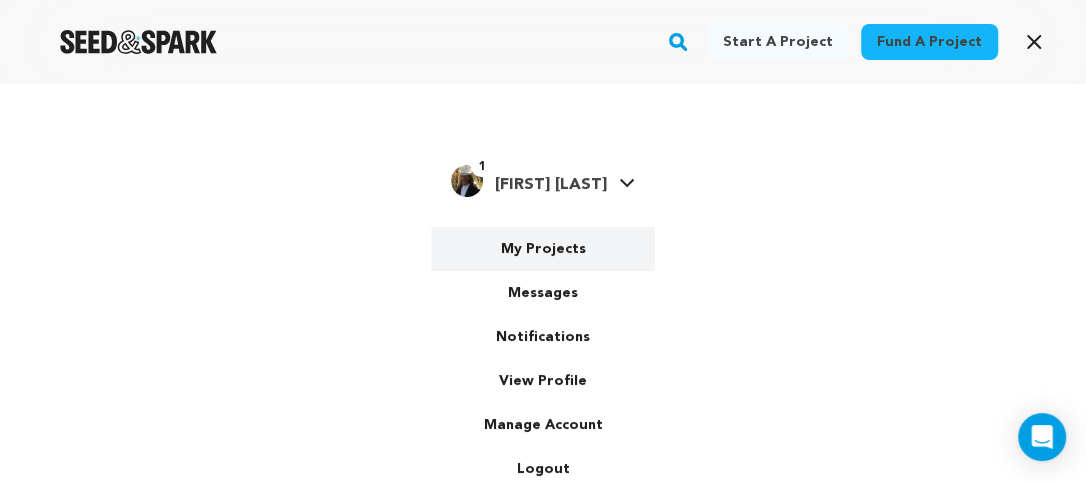 click on "My Projects" at bounding box center (543, 249) 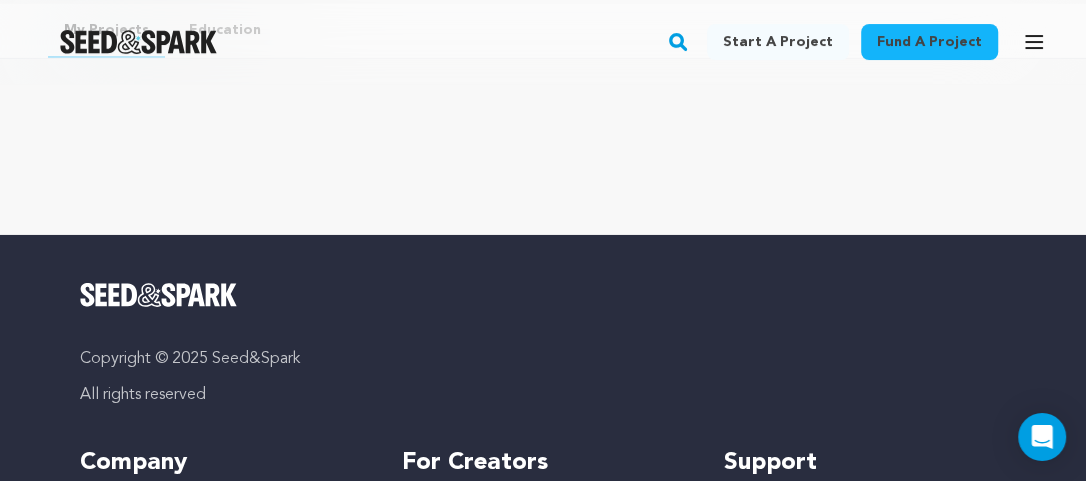 scroll, scrollTop: 0, scrollLeft: 0, axis: both 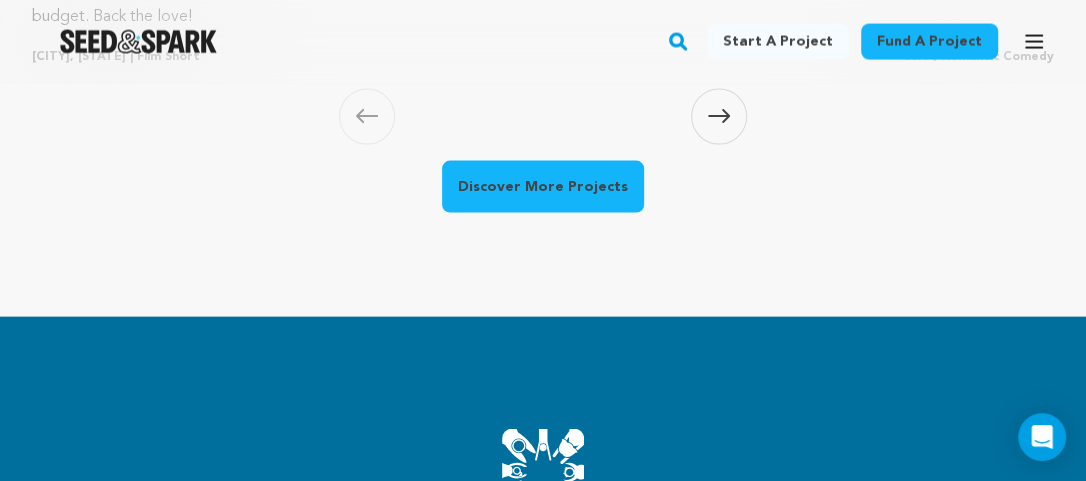 click on "Discover More Projects" at bounding box center (543, 187) 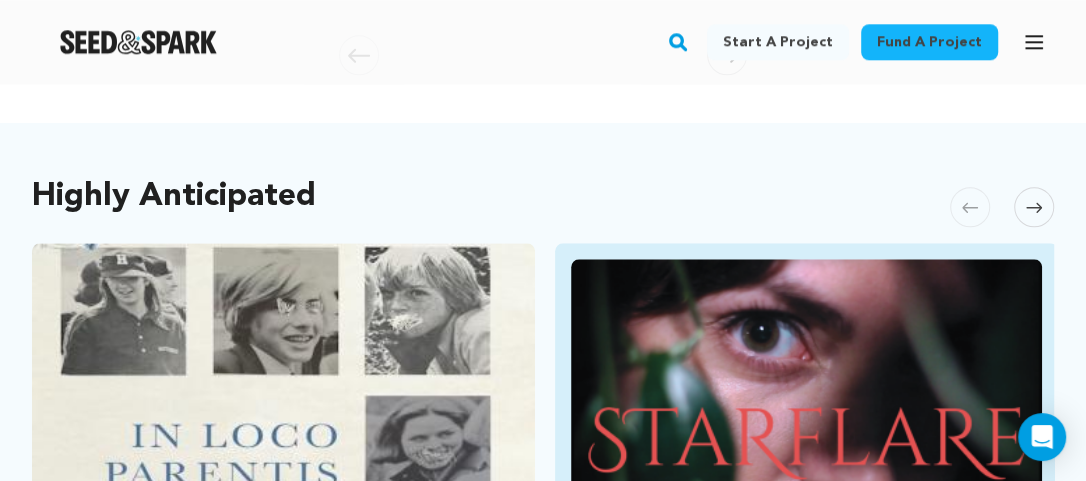 scroll, scrollTop: 948, scrollLeft: 0, axis: vertical 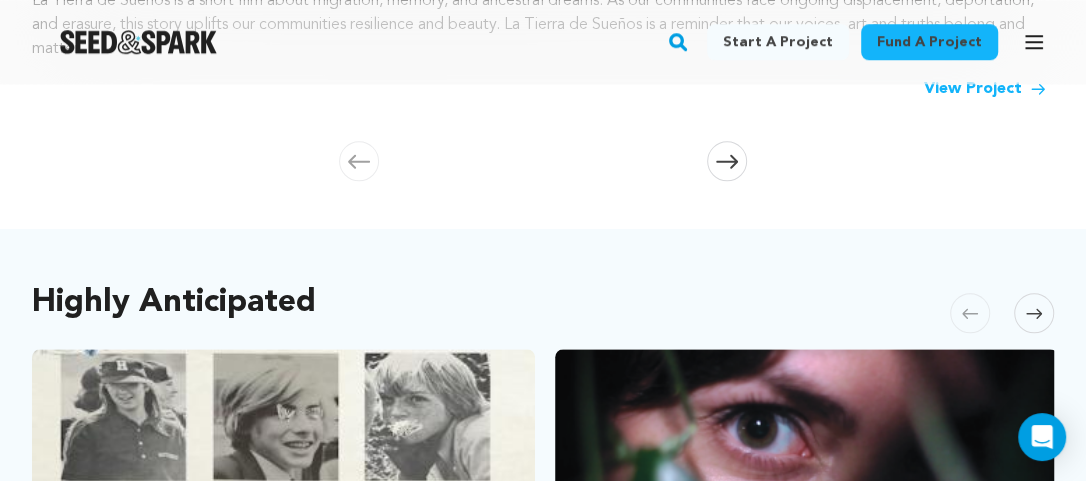 click 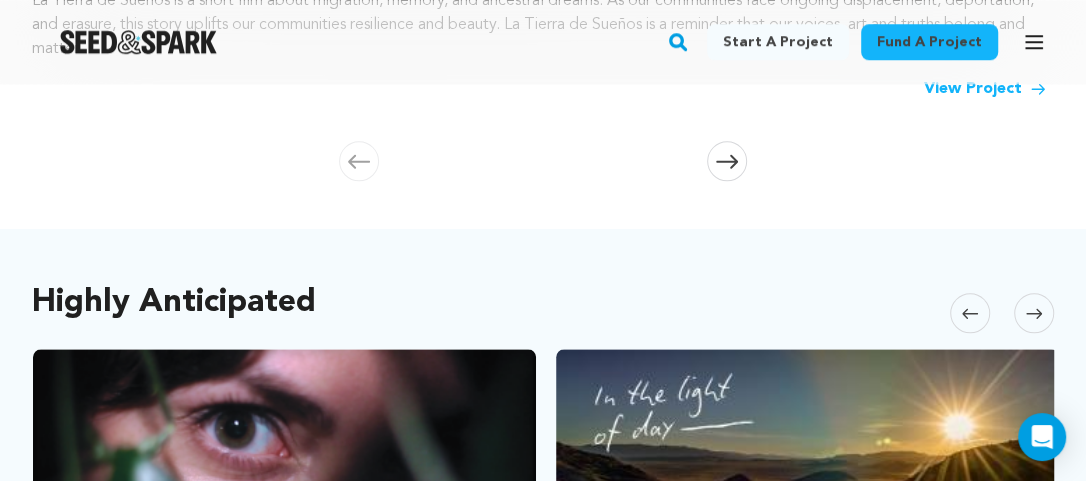 scroll, scrollTop: 0, scrollLeft: 523, axis: horizontal 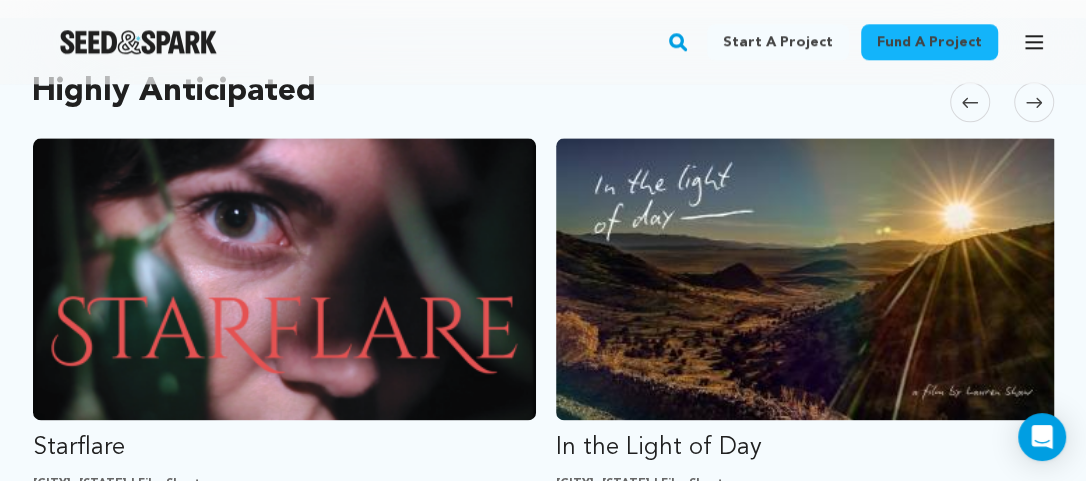click 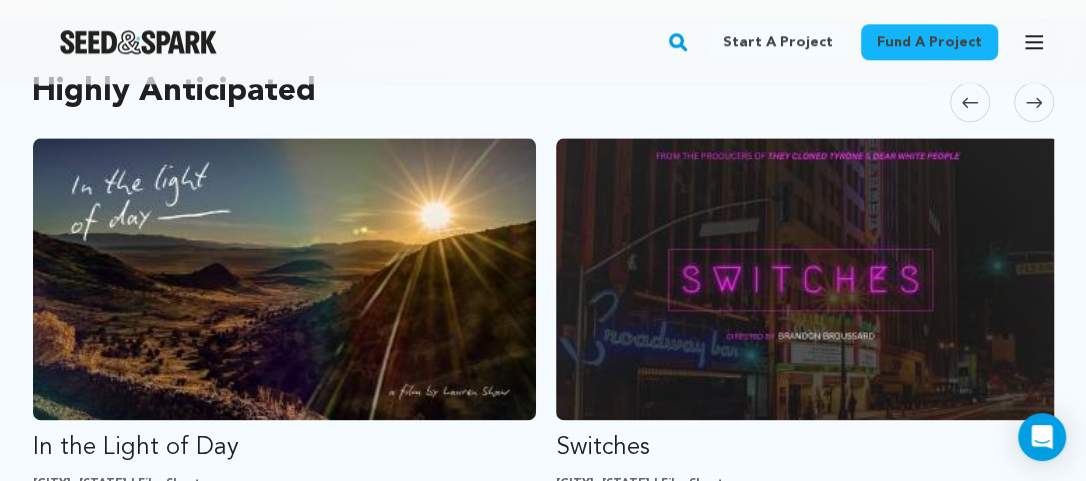 click 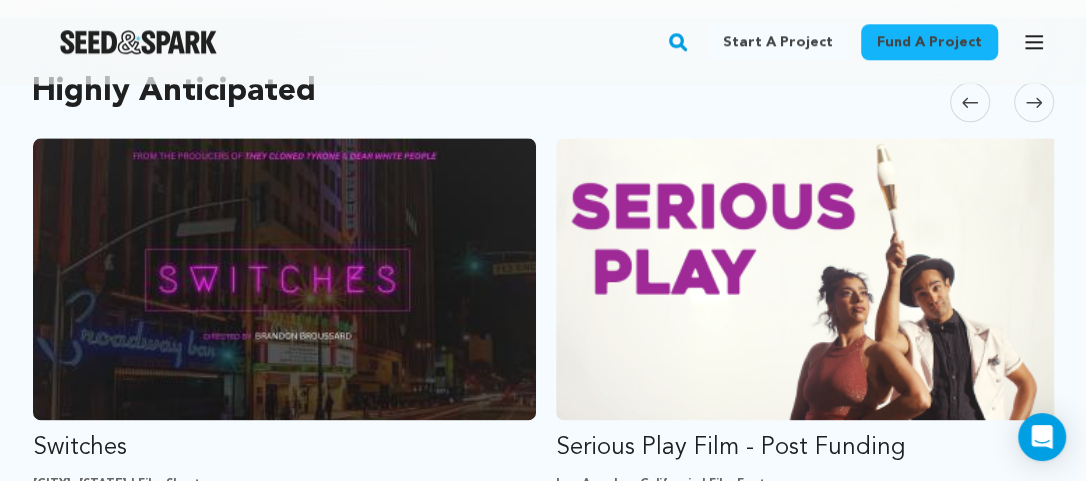 click 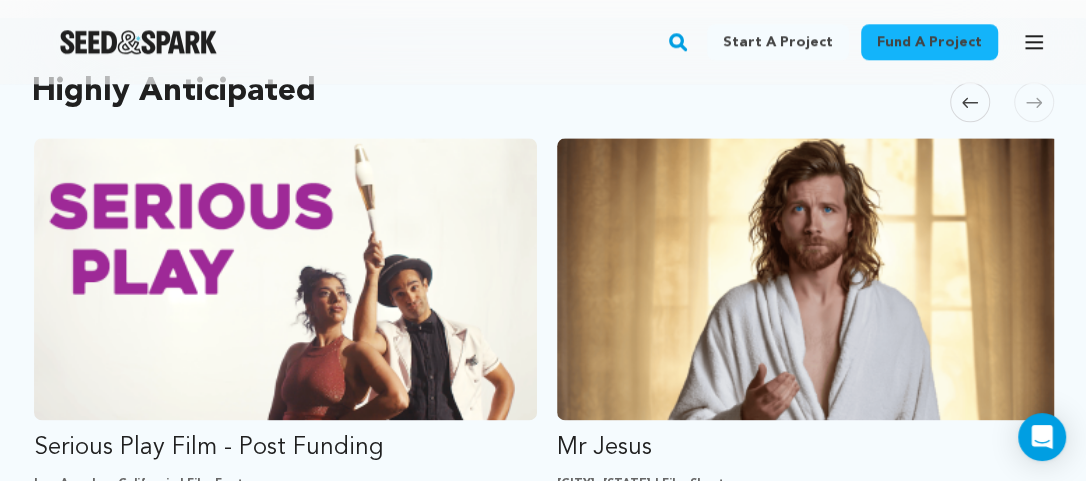 scroll, scrollTop: 0, scrollLeft: 2091, axis: horizontal 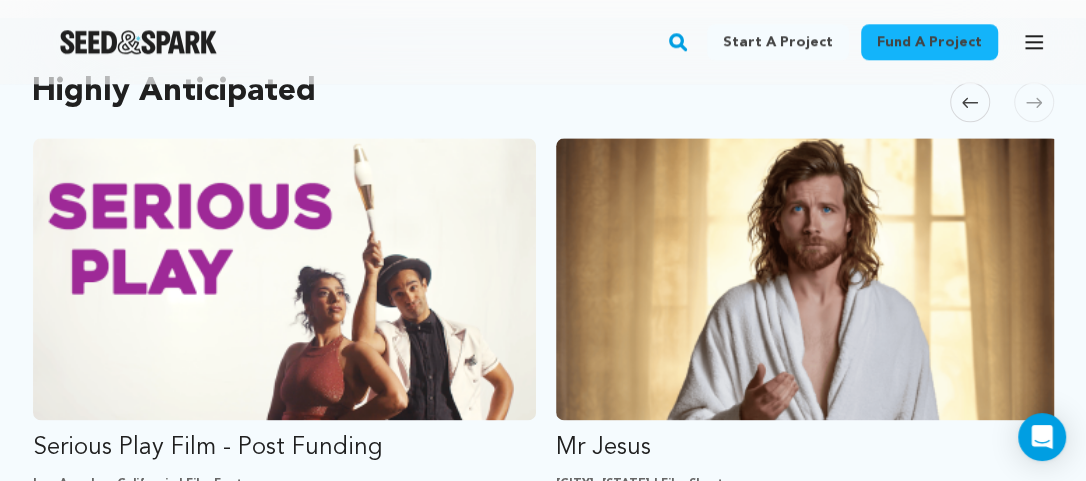 click 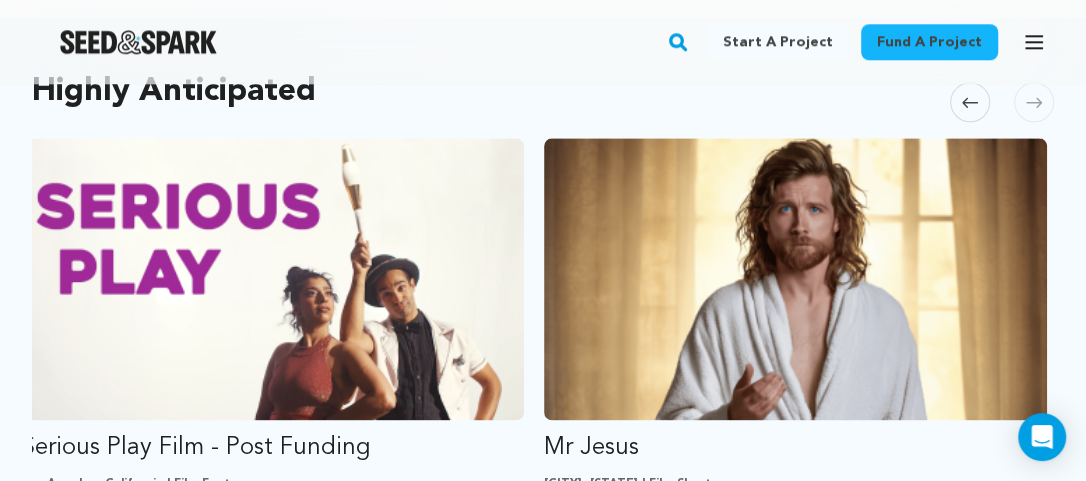 scroll, scrollTop: 0, scrollLeft: 2103, axis: horizontal 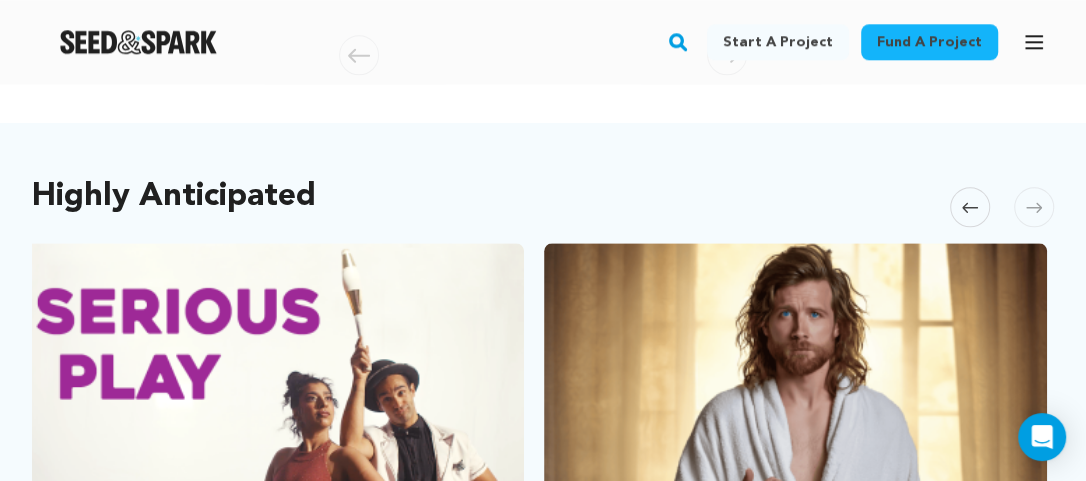 click 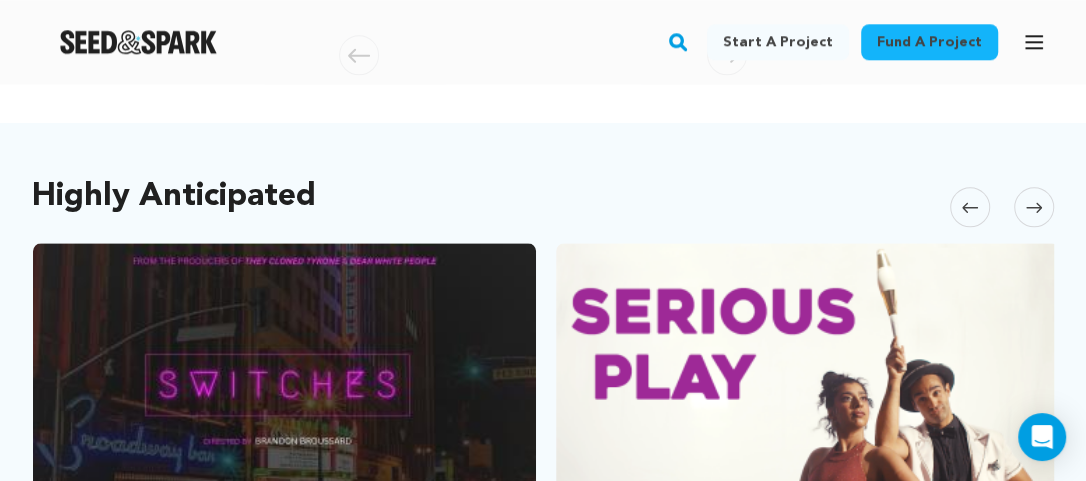 click 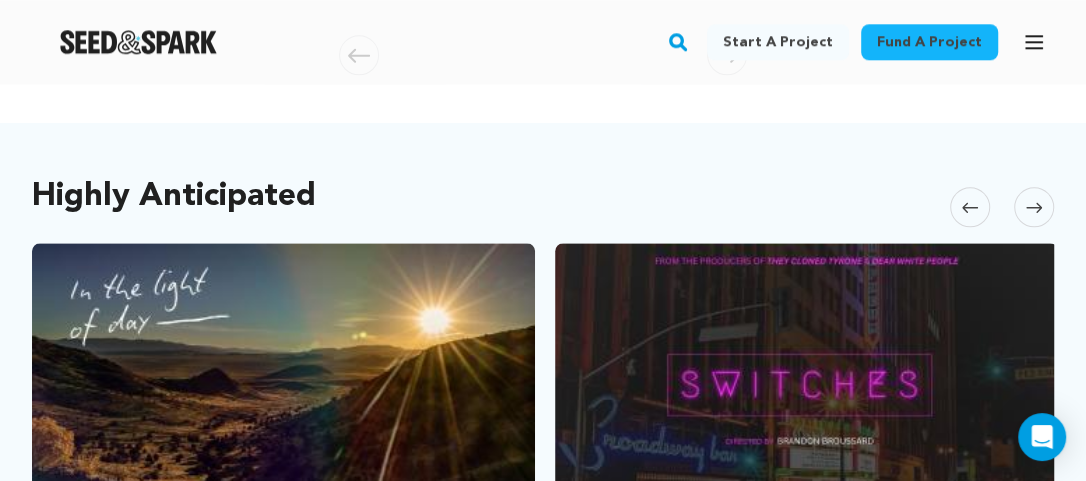 click 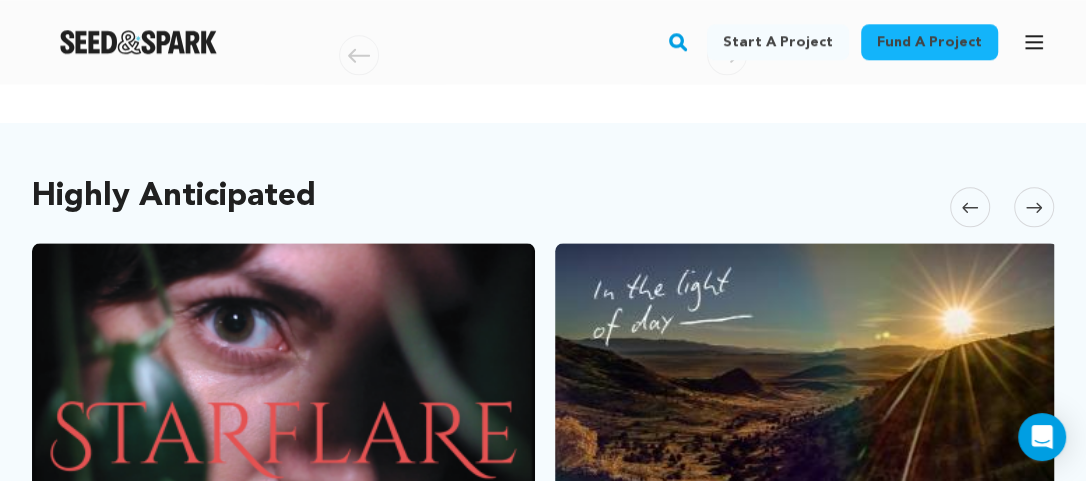 click 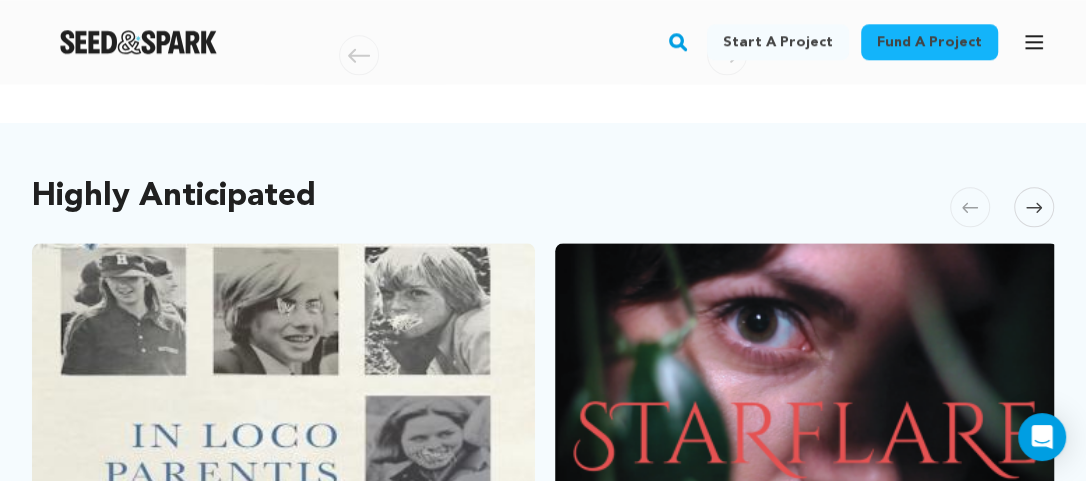 scroll, scrollTop: 0, scrollLeft: 0, axis: both 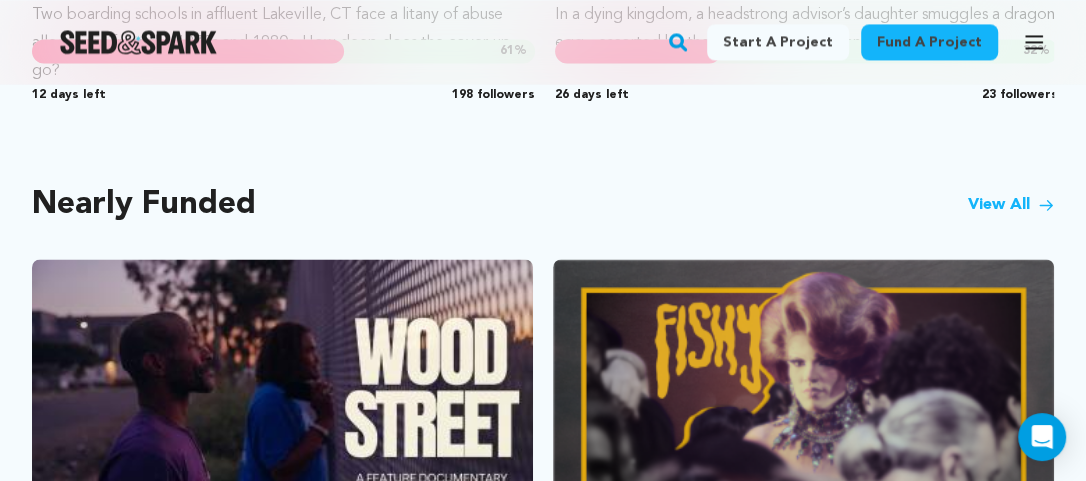 click on "View All" at bounding box center [1011, 205] 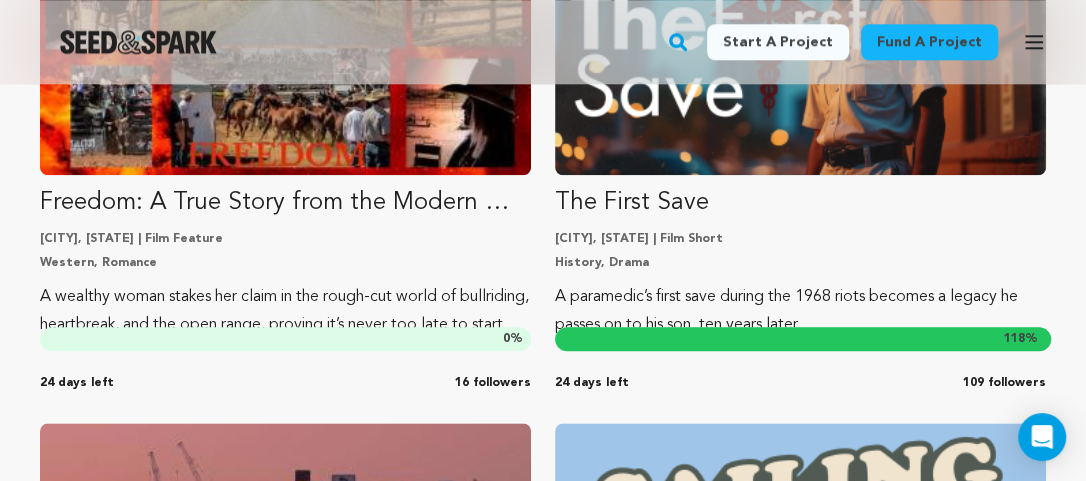 scroll, scrollTop: 29617, scrollLeft: 0, axis: vertical 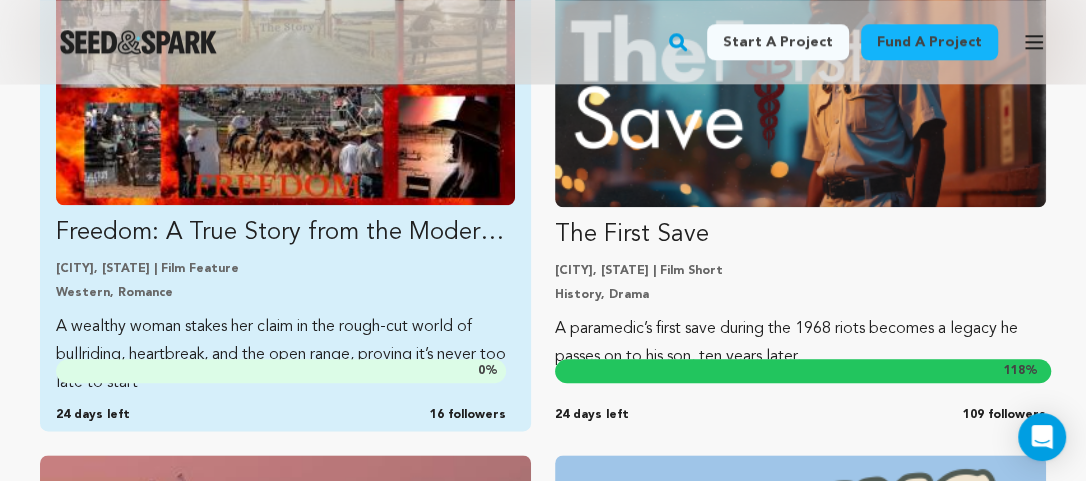 click on "Freedom: A True Story from the Modern West" at bounding box center [285, 233] 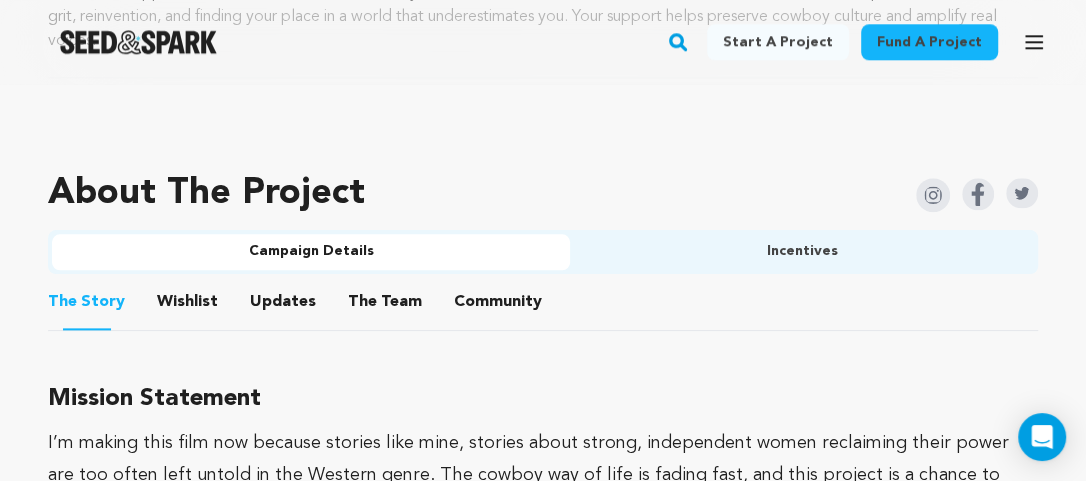 scroll, scrollTop: 1264, scrollLeft: 0, axis: vertical 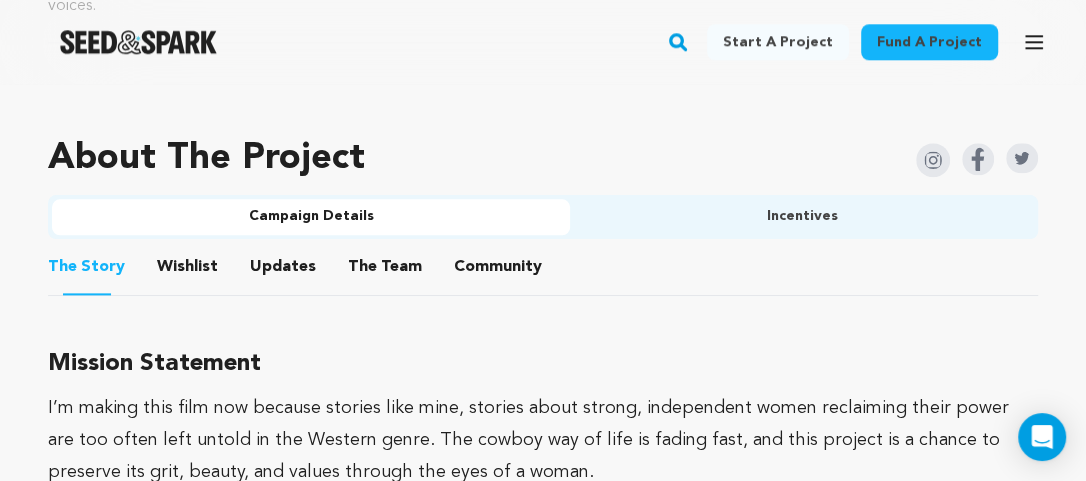 click on "Community" at bounding box center (498, 271) 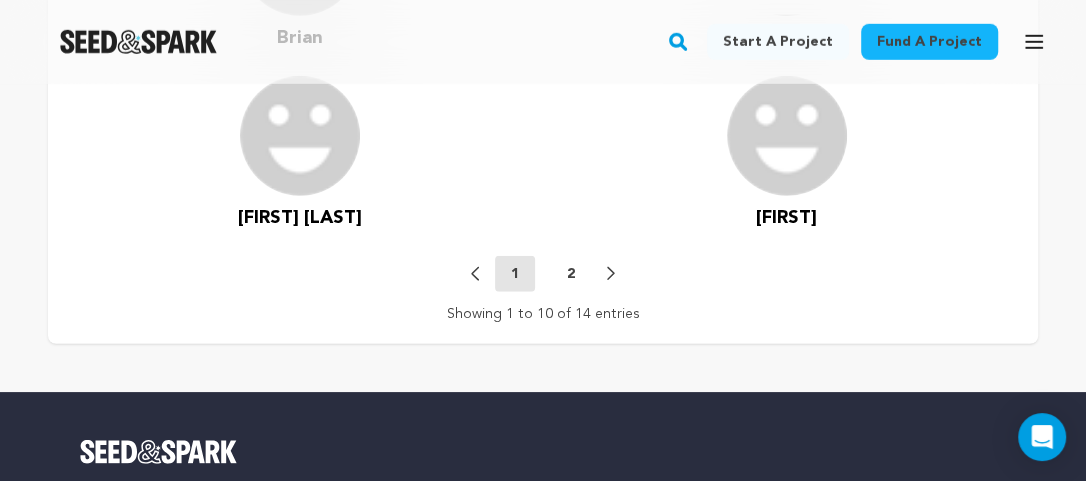 click on "2" at bounding box center (571, 274) 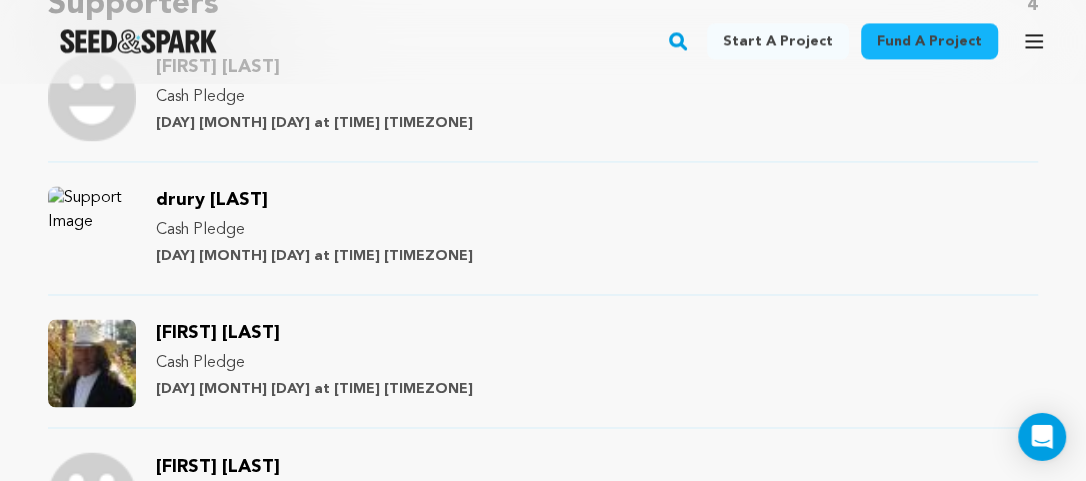 scroll, scrollTop: 1568, scrollLeft: 0, axis: vertical 